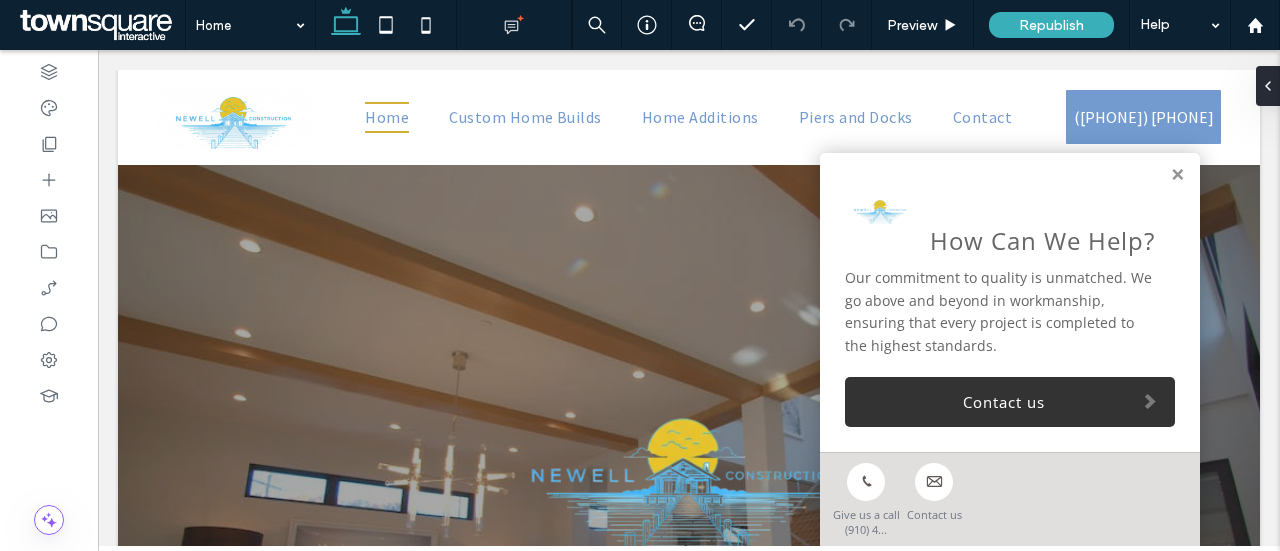 scroll, scrollTop: 0, scrollLeft: 0, axis: both 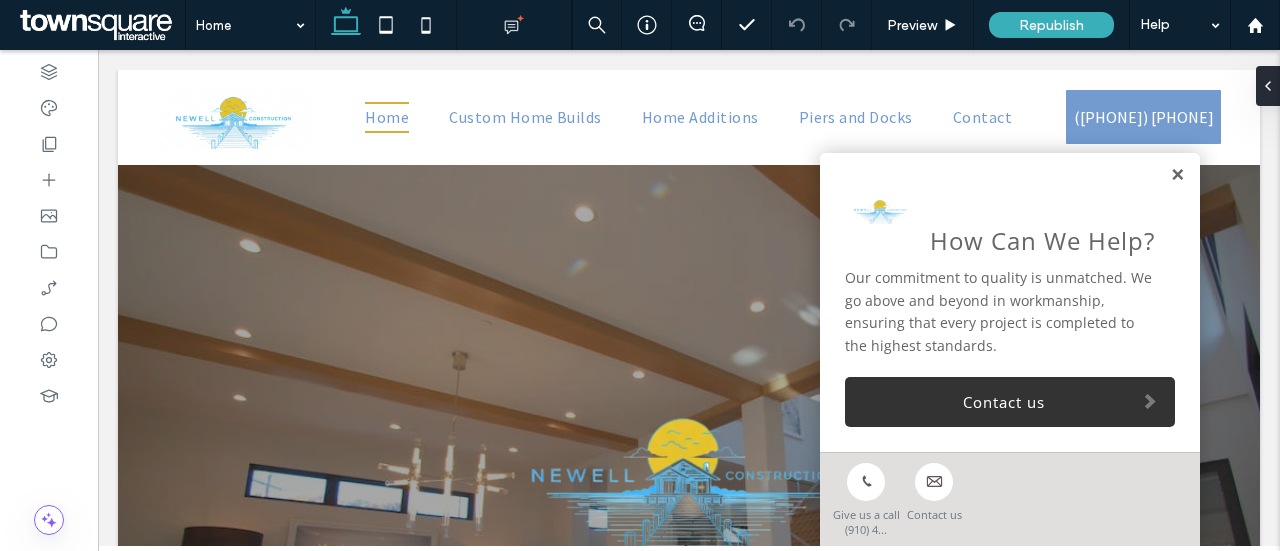 click at bounding box center [1177, 175] 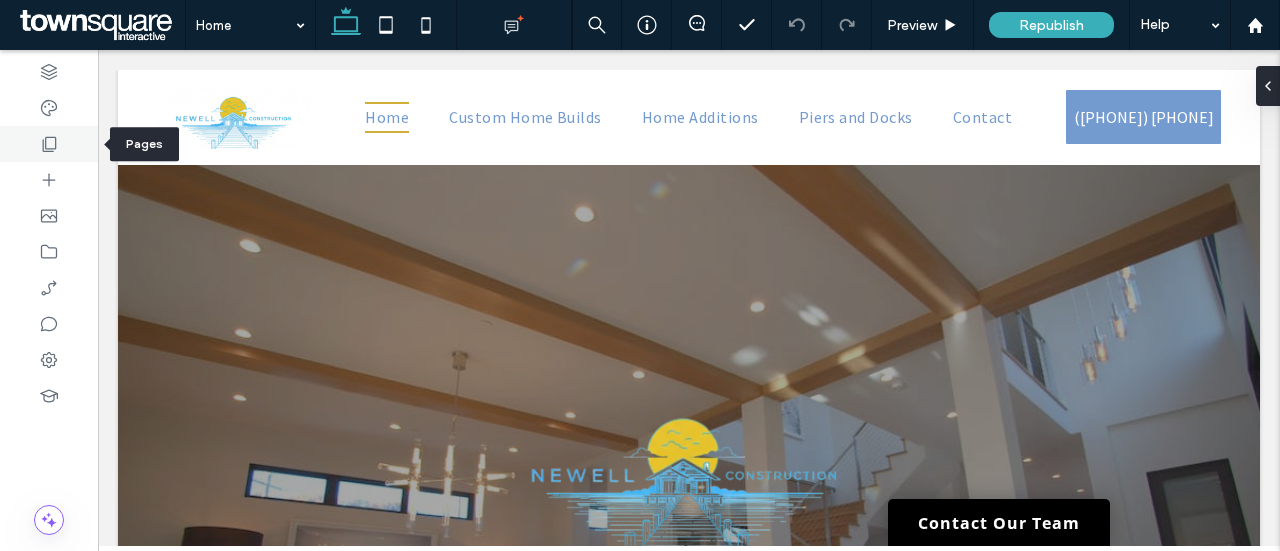 click at bounding box center (49, 144) 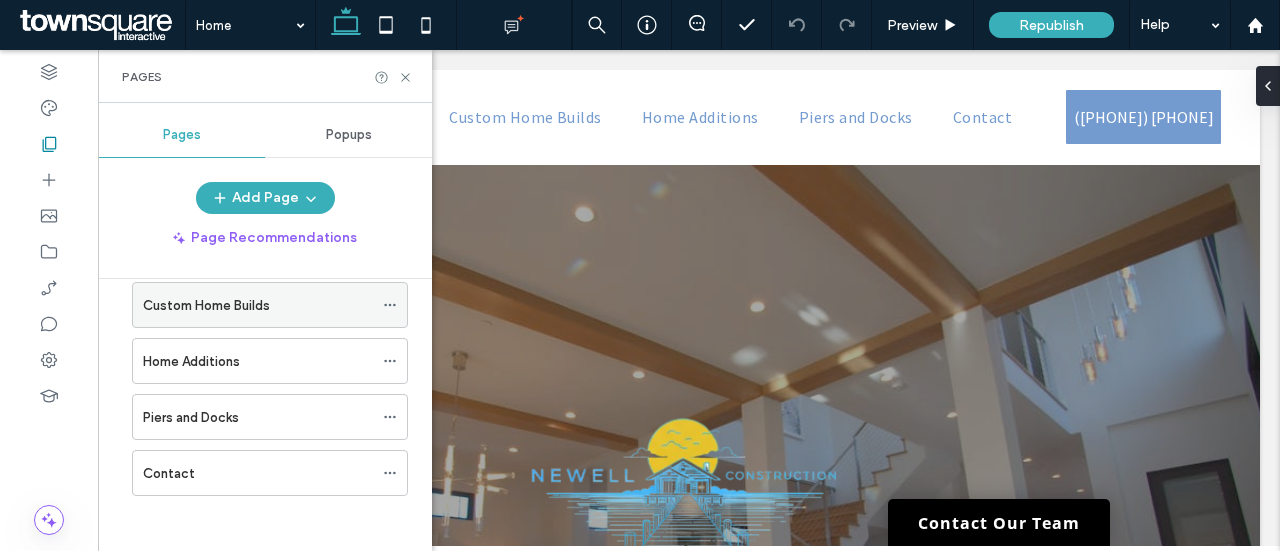 scroll, scrollTop: 86, scrollLeft: 0, axis: vertical 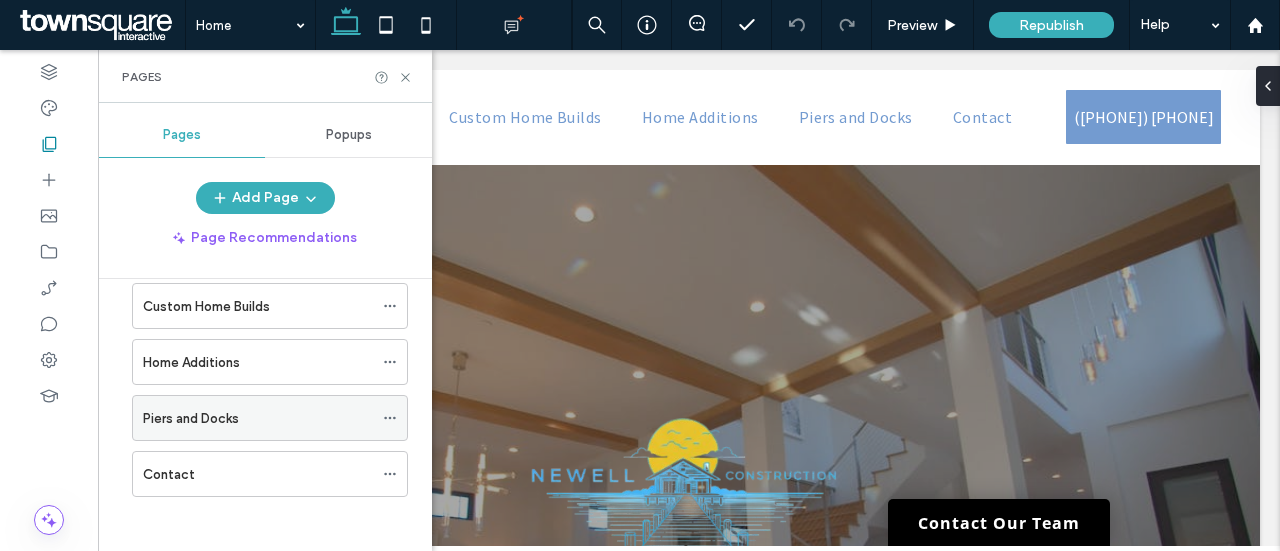 click on "Piers and Docks" at bounding box center [258, 418] 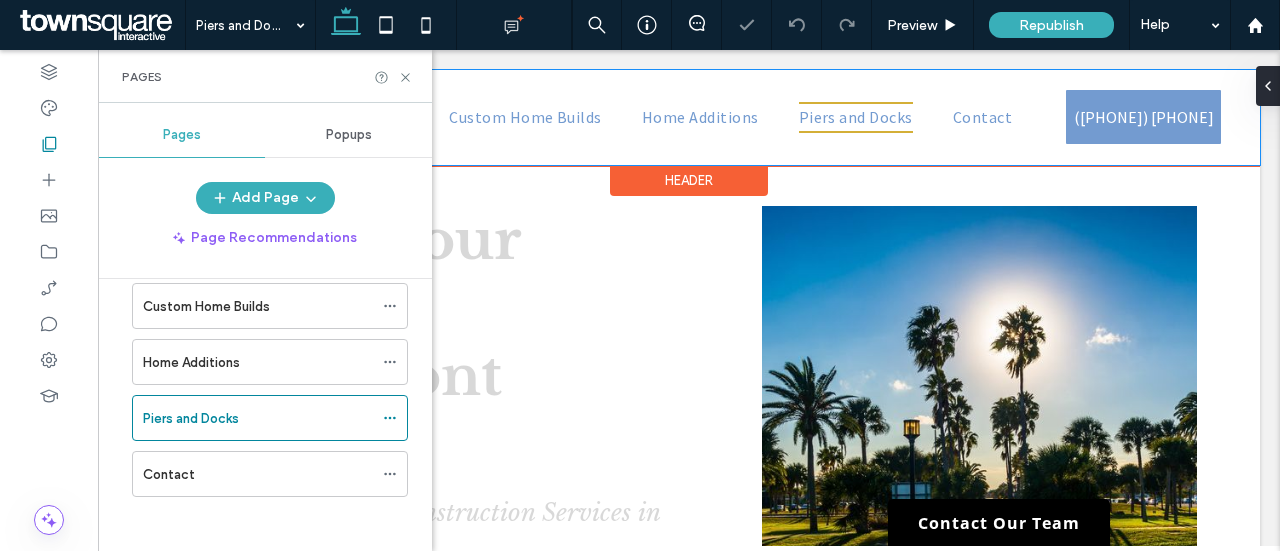 scroll, scrollTop: 0, scrollLeft: 0, axis: both 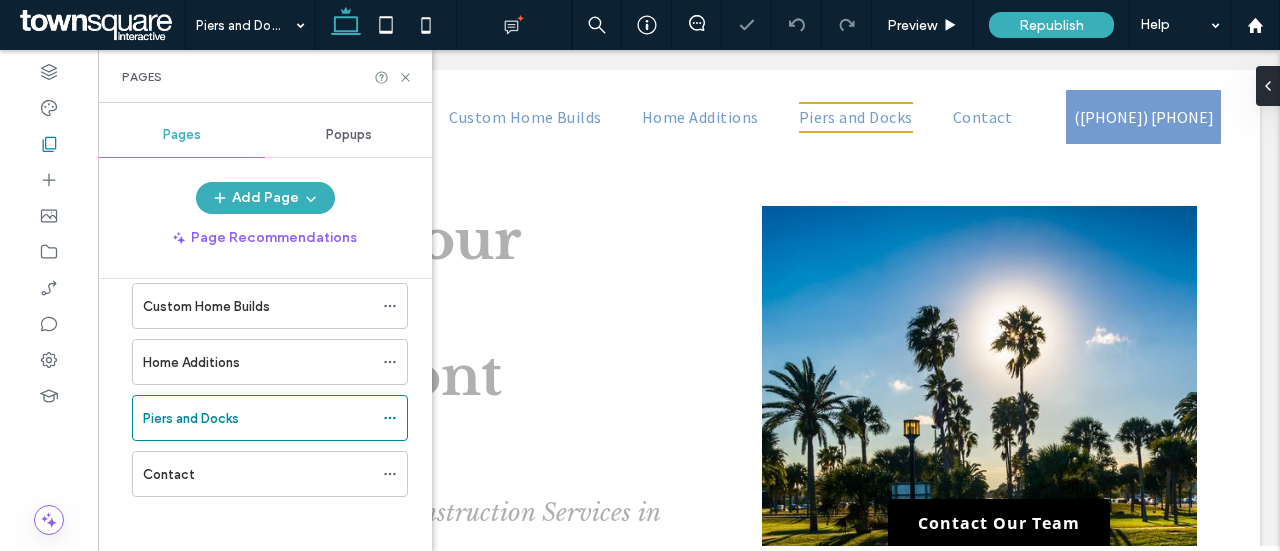 click on "Pages" at bounding box center [265, 77] 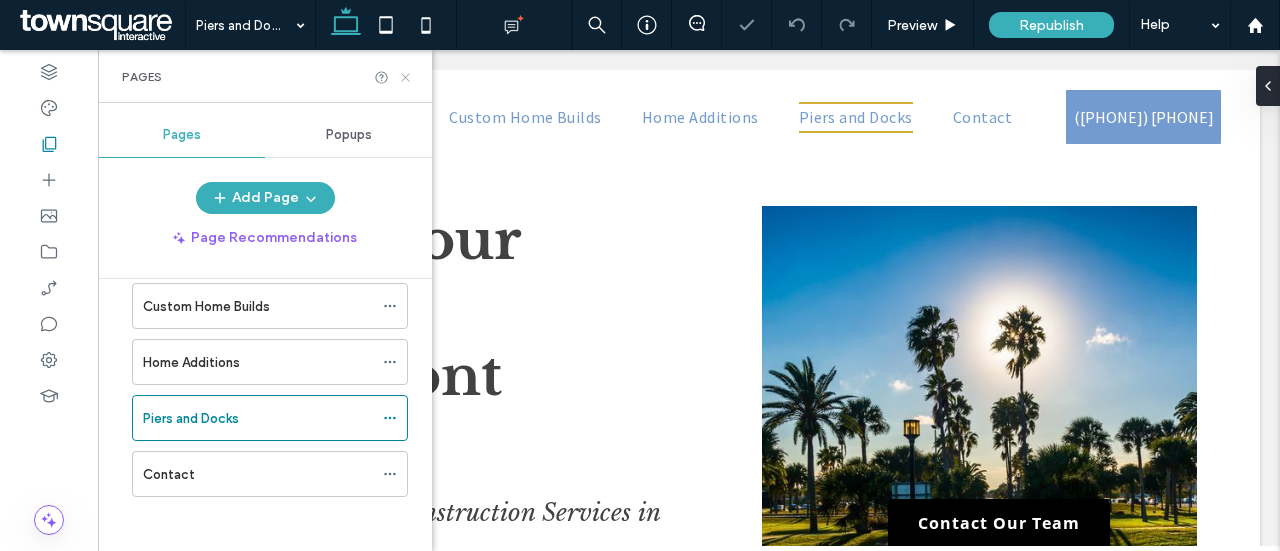click 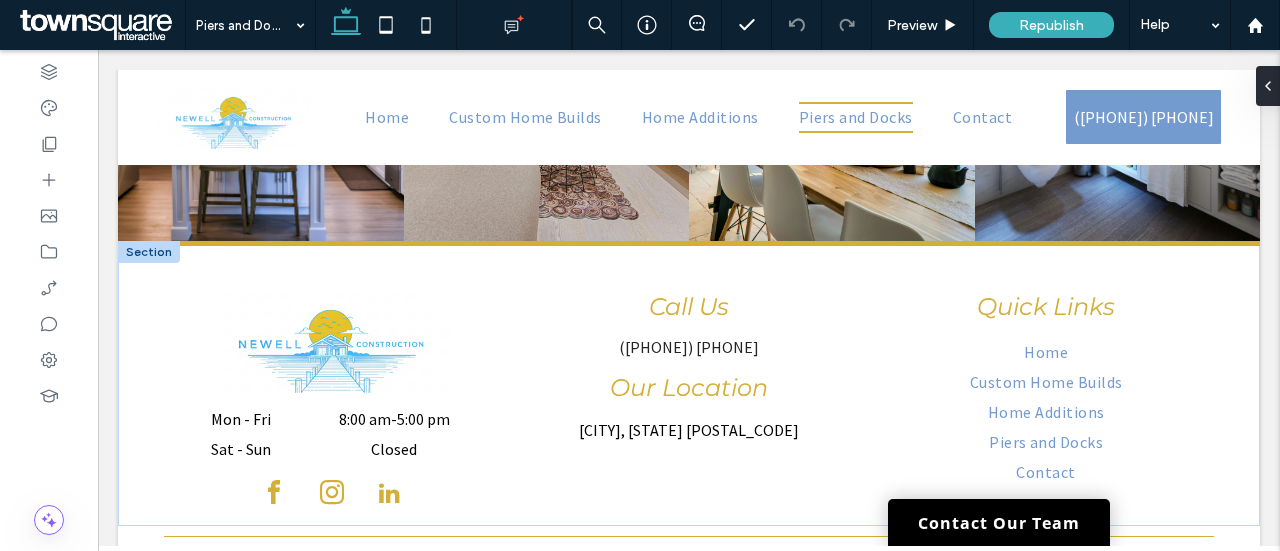 scroll, scrollTop: 1565, scrollLeft: 0, axis: vertical 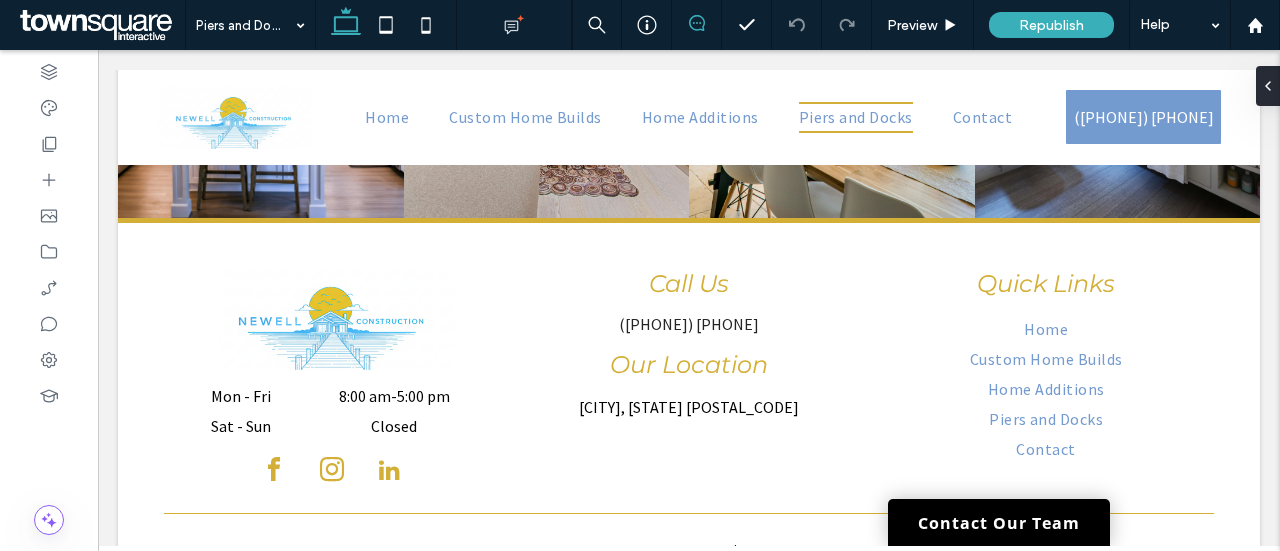 click 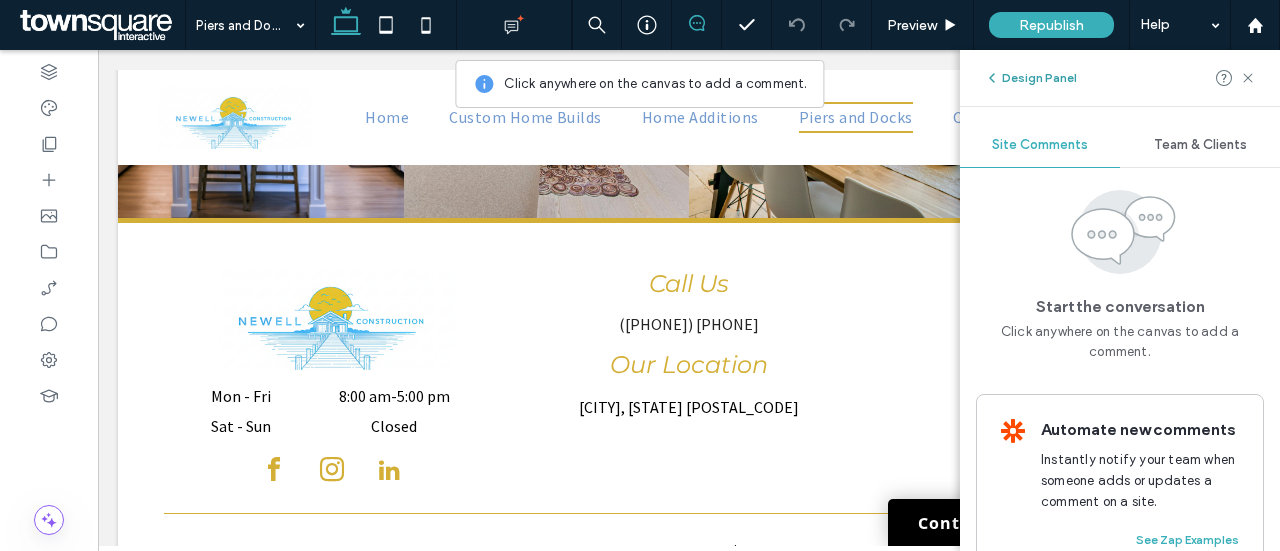 click 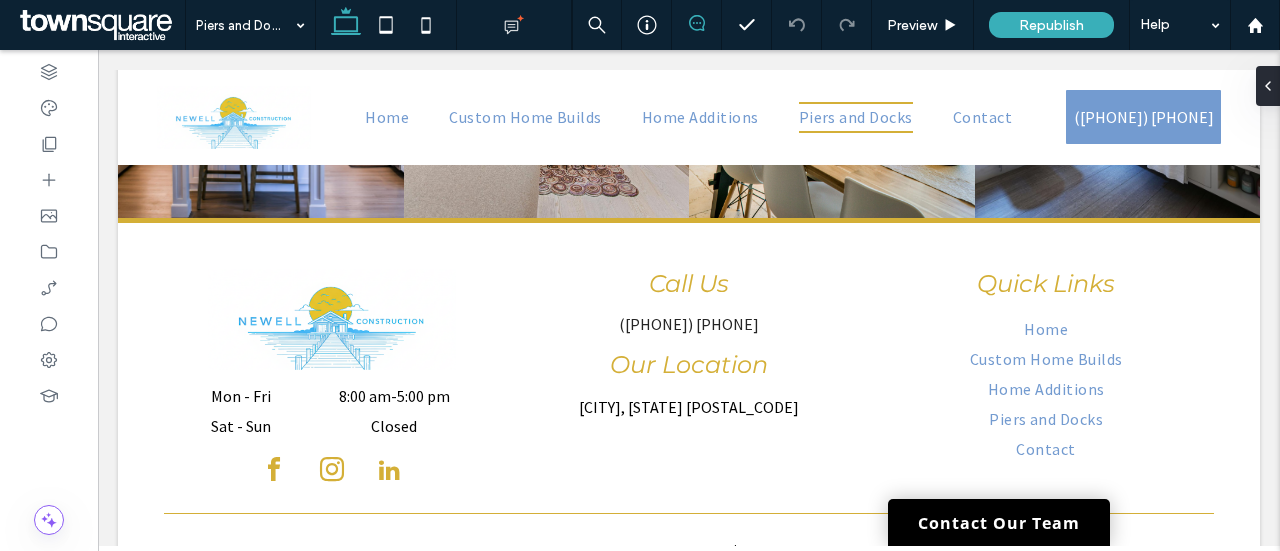 click at bounding box center (696, 23) 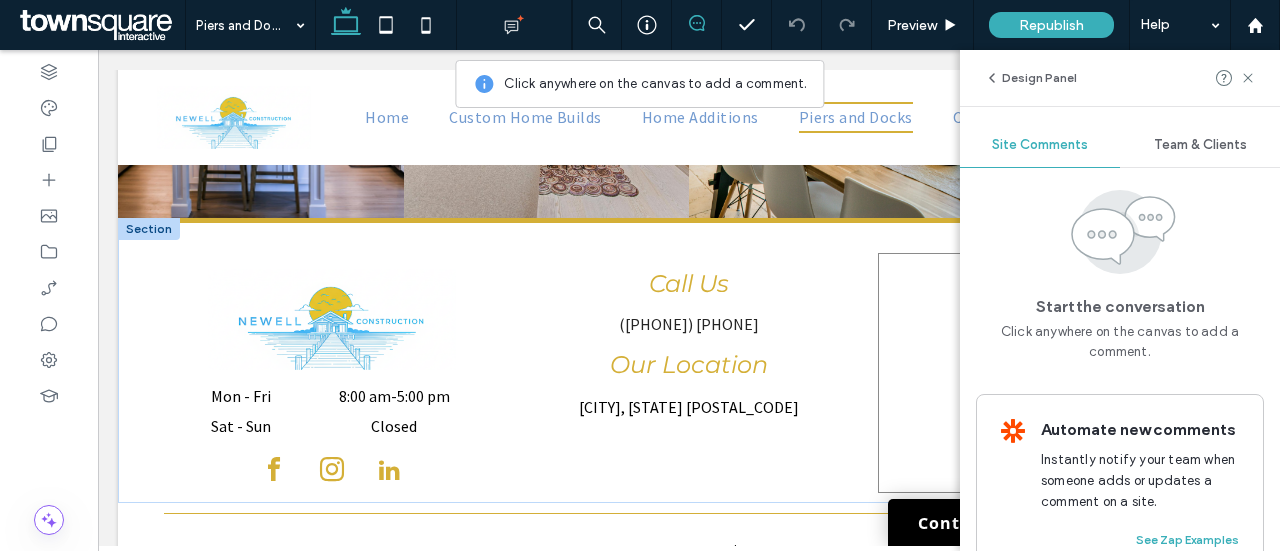 click on "Home
Custom Home Builds
Home Additions
Piers and Docks
Contact
Quick Links" at bounding box center (1046, 373) 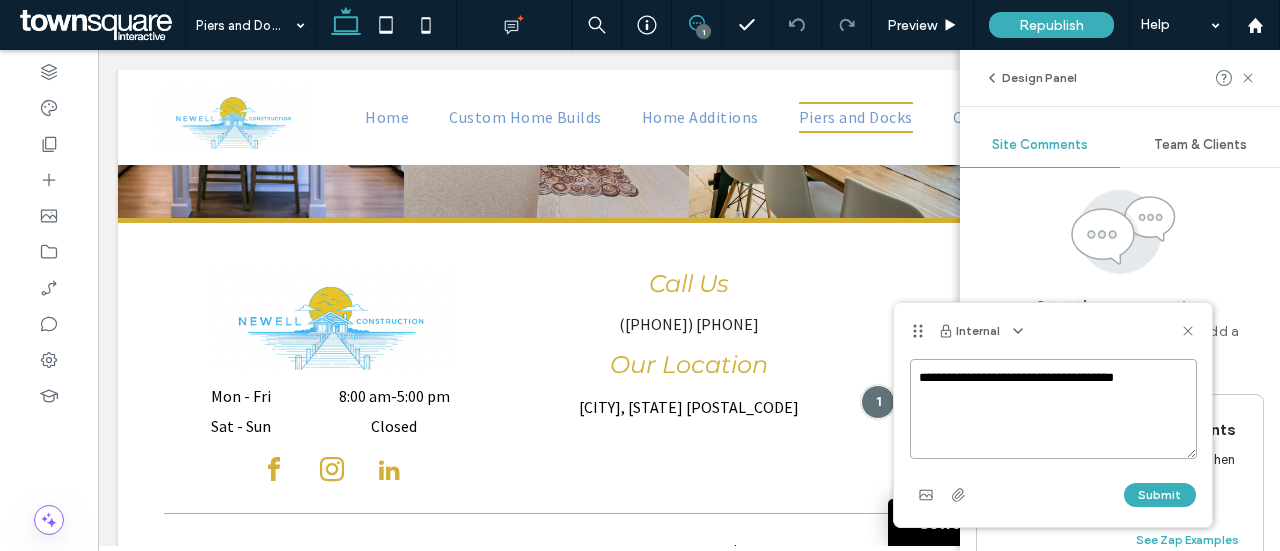 click on "**********" at bounding box center [1053, 409] 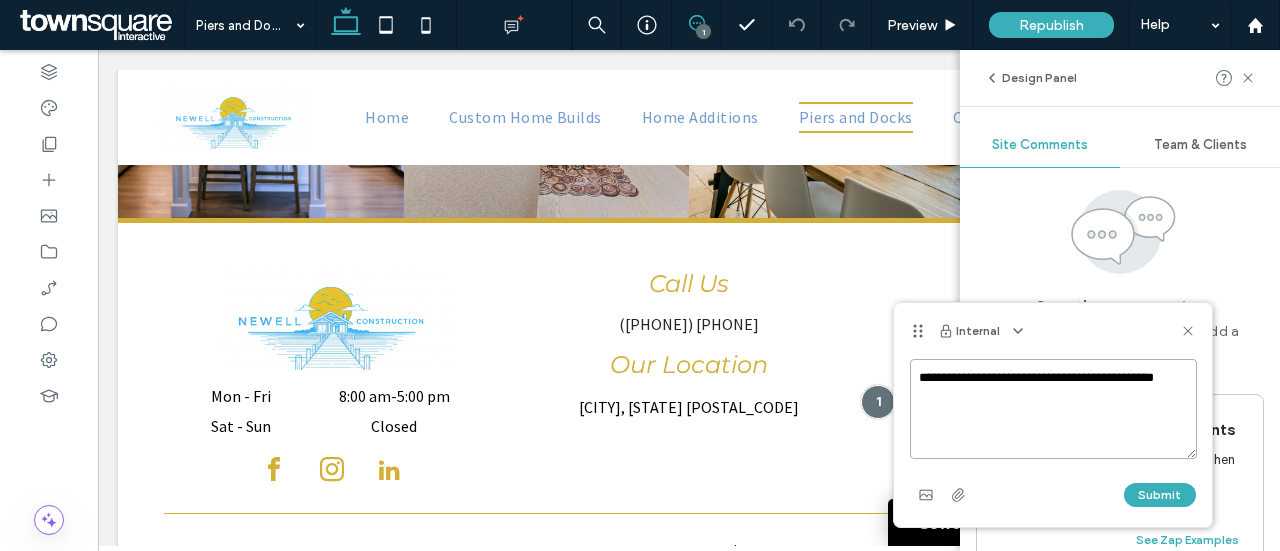drag, startPoint x: 1040, startPoint y: 415, endPoint x: 989, endPoint y: 388, distance: 57.706154 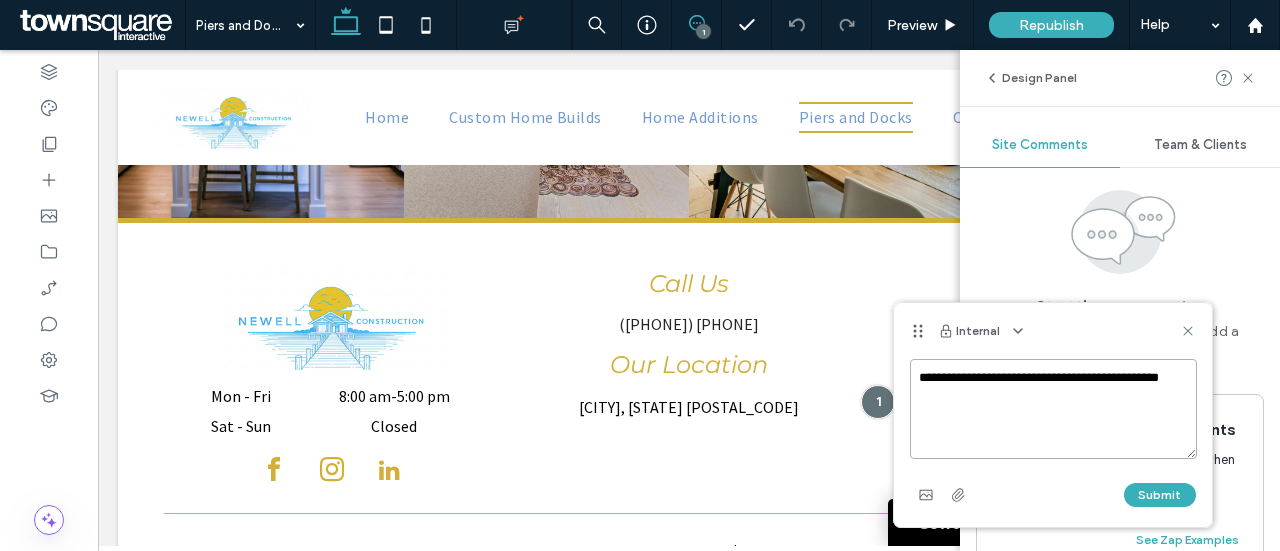 click on "**********" at bounding box center [1053, 409] 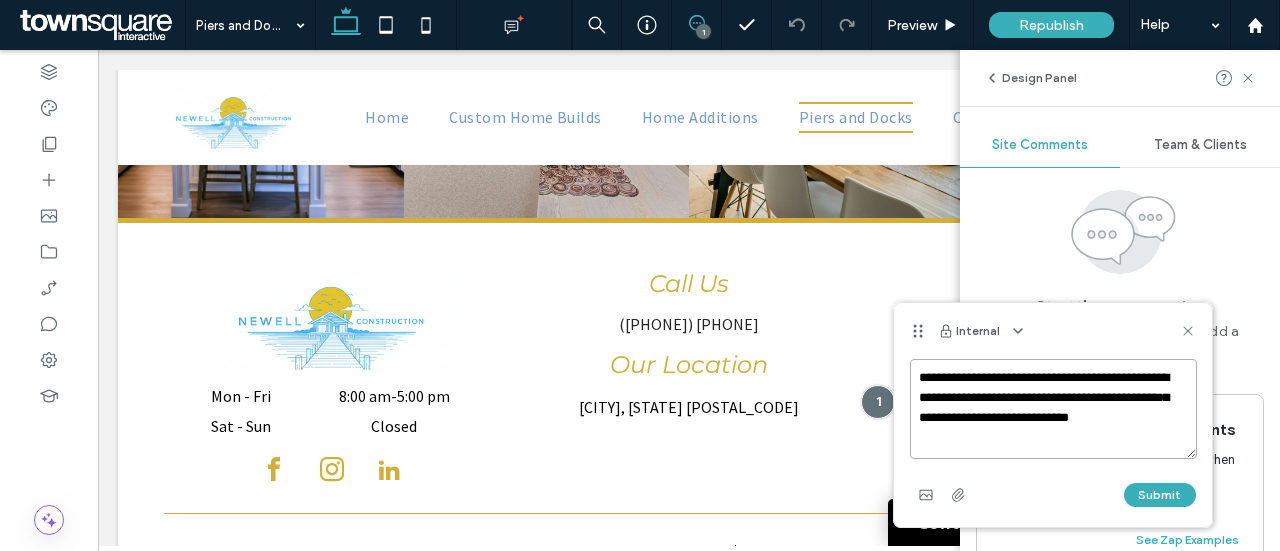 scroll, scrollTop: 8, scrollLeft: 0, axis: vertical 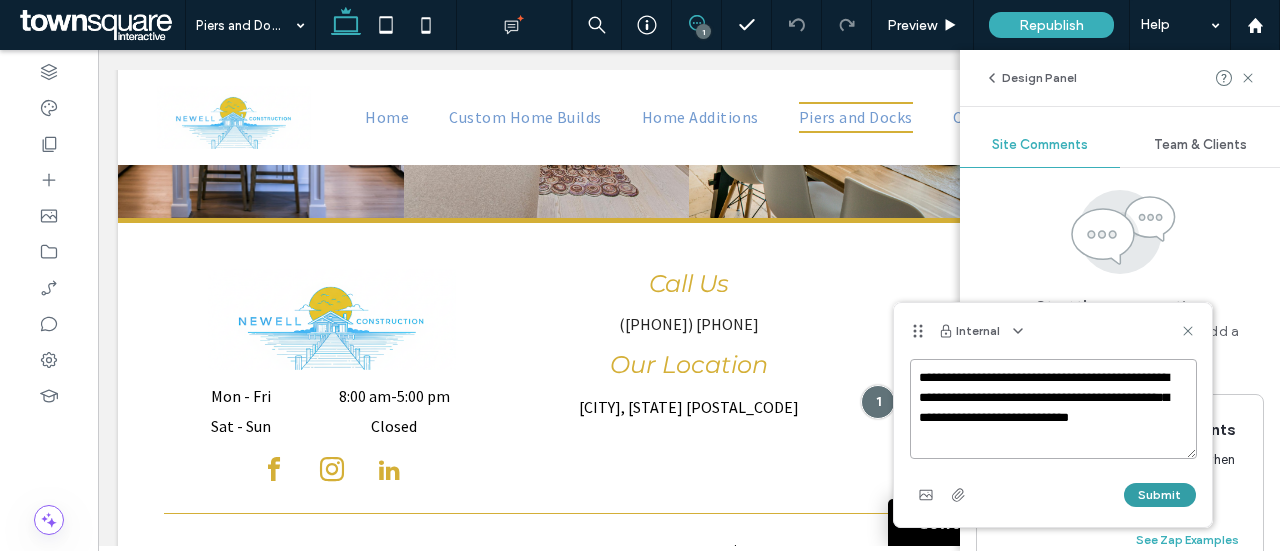 type on "**********" 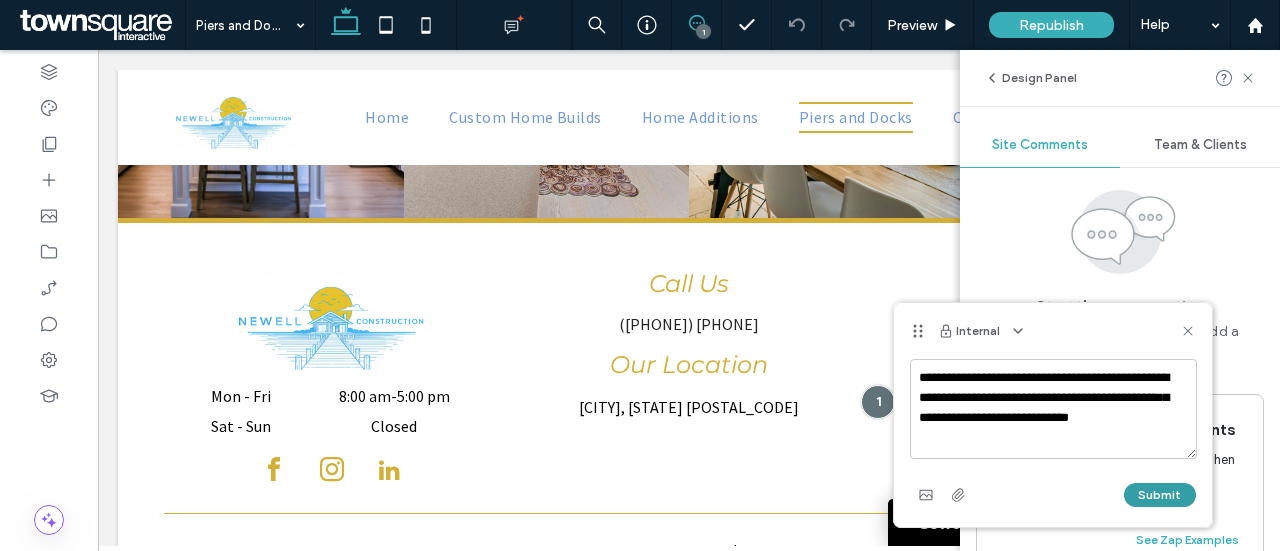 click on "Submit" at bounding box center (1160, 495) 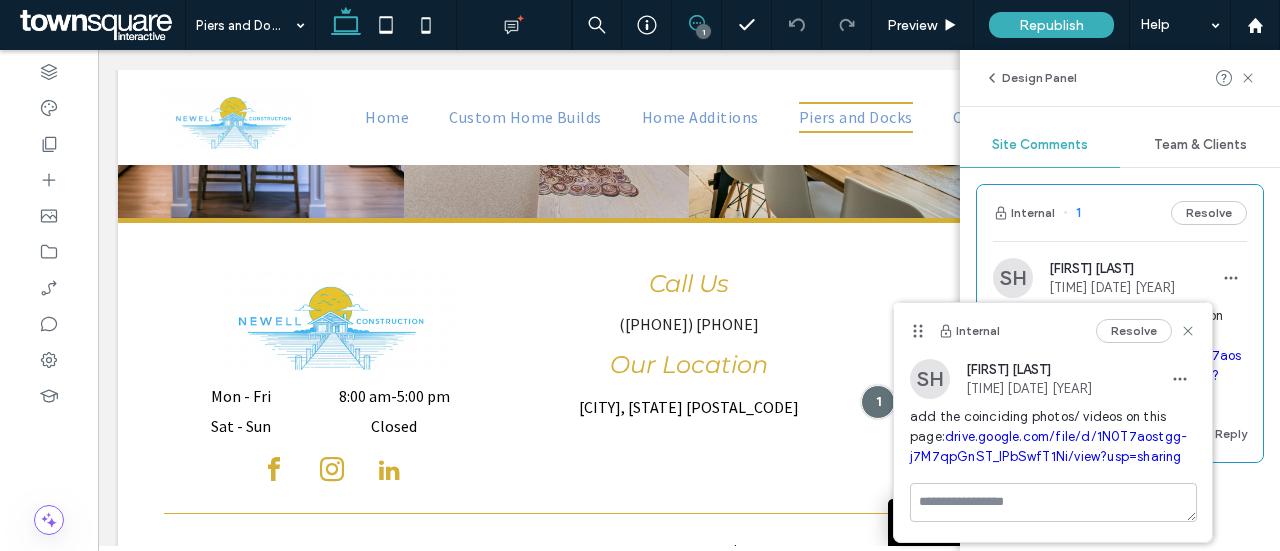 scroll, scrollTop: 0, scrollLeft: 0, axis: both 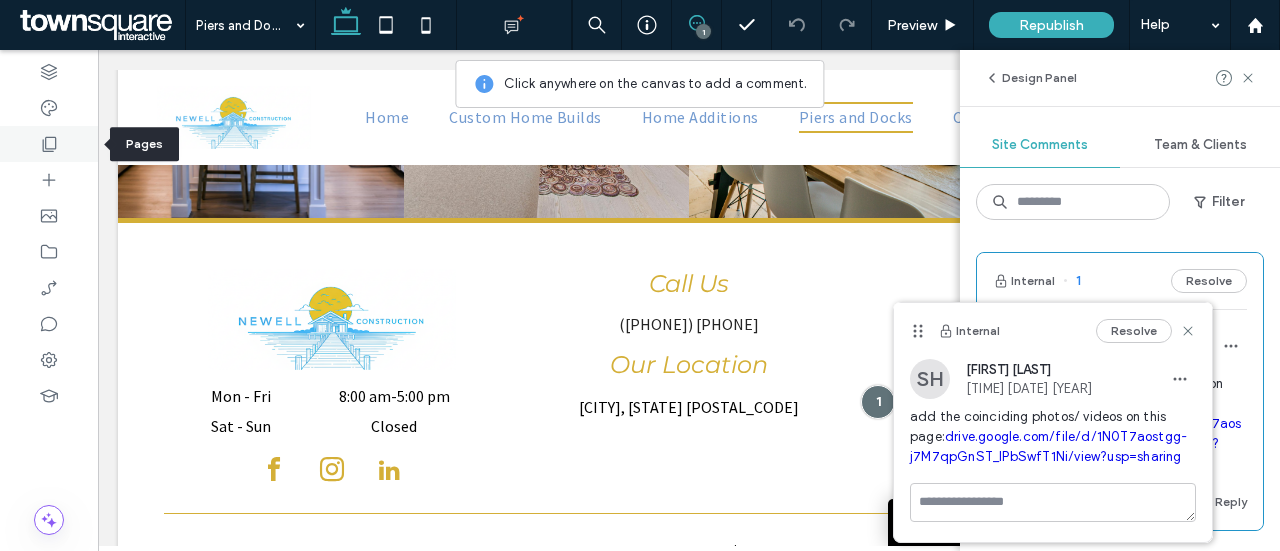 click 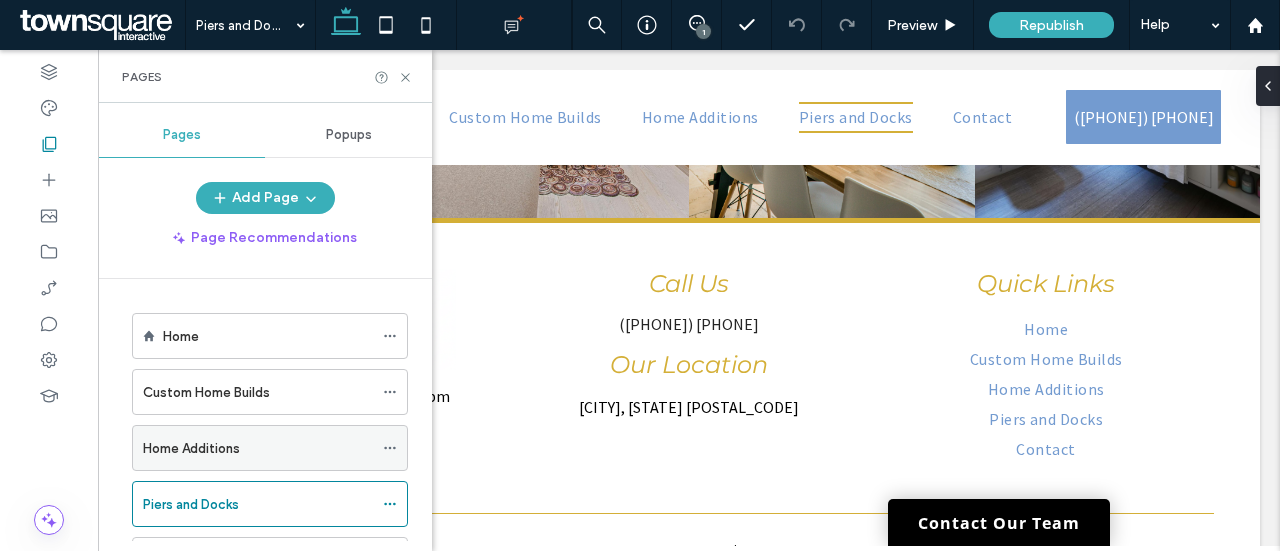 click on "Home Additions" at bounding box center [258, 448] 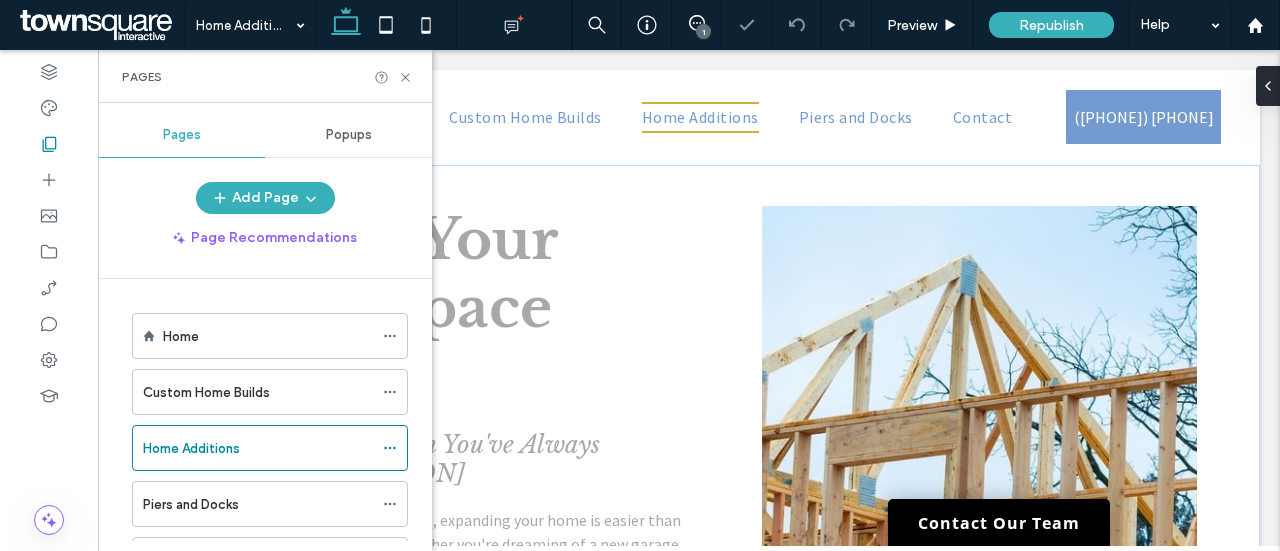 scroll, scrollTop: 0, scrollLeft: 0, axis: both 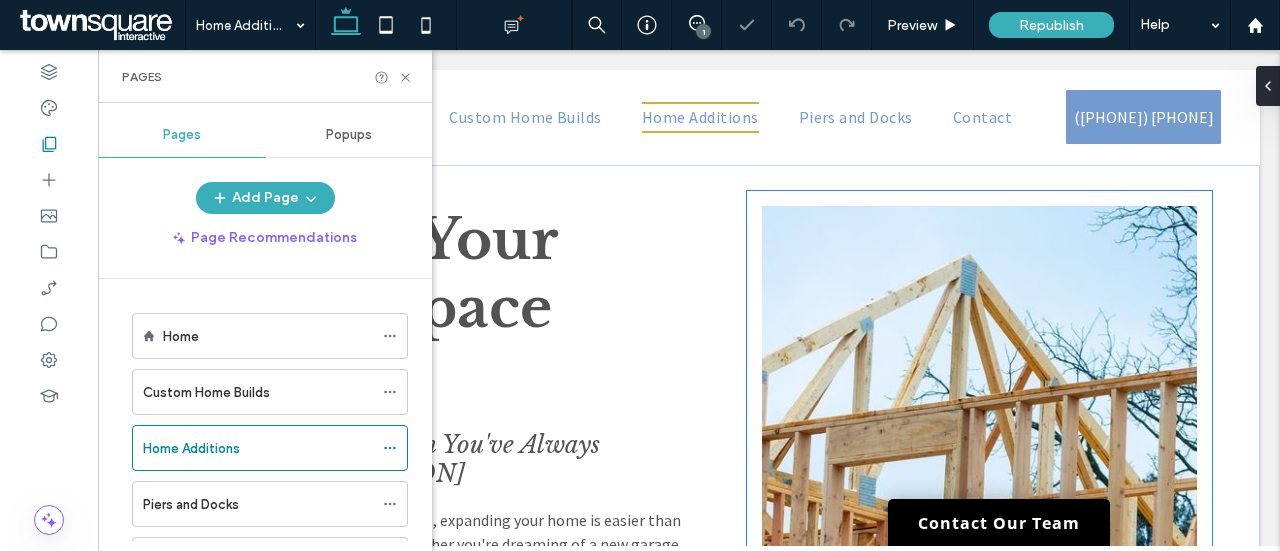 click on "Expand Your Living Space Today
Get the Home Addition You've Always Wanted in the [REGION]
In [CITY], [COUNTY] and nearby areas, expanding your home is easier than ever with Newell Construction. Whether you're dreaming of a new garage, a game room, or a master bedroom addition, we’ve got you covered. Our custom design and build process ensures that your new space integrates seamlessly with your existing home. Imagine the possibilities of a second-level addition or a room extension that complements your lifestyle. How would a new room transform your daily life? Our in-house designer will work closely with you to create a space that meets your needs and exceeds your expectations. From initial design to the final touches, we handle every detail with precision and care. Plan your home addition with us today to create the space you’ve always wanted.
Contact Us" at bounding box center [689, 562] 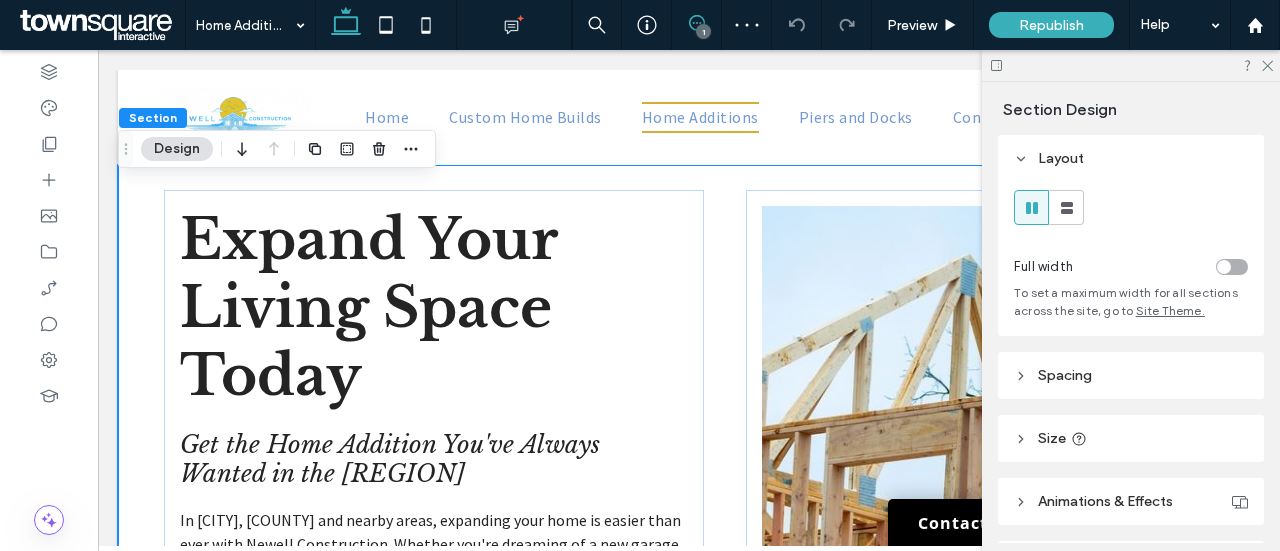 click 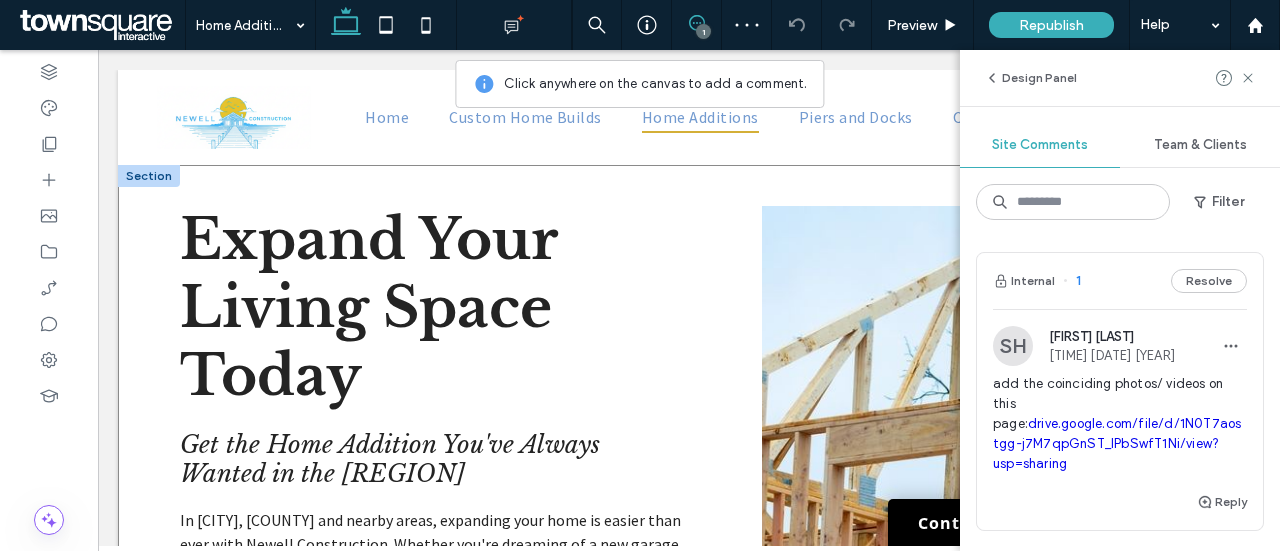 click on "Expand Your Living Space Today
Get the Home Addition You've Always Wanted in the [REGION]
In [CITY], [COUNTY] and nearby areas, expanding your home is easier than ever with Newell Construction. Whether you're dreaming of a new garage, a game room, or a master bedroom addition, we’ve got you covered. Our custom design and build process ensures that your new space integrates seamlessly with your existing home. Imagine the possibilities of a second-level addition or a room extension that complements your lifestyle. How would a new room transform your daily life? Our in-house designer will work closely with you to create a space that meets your needs and exceeds your expectations. From initial design to the final touches, we handle every detail with precision and care. Plan your home addition with us today to create the space you’ve always wanted.
Contact Us" at bounding box center (689, 562) 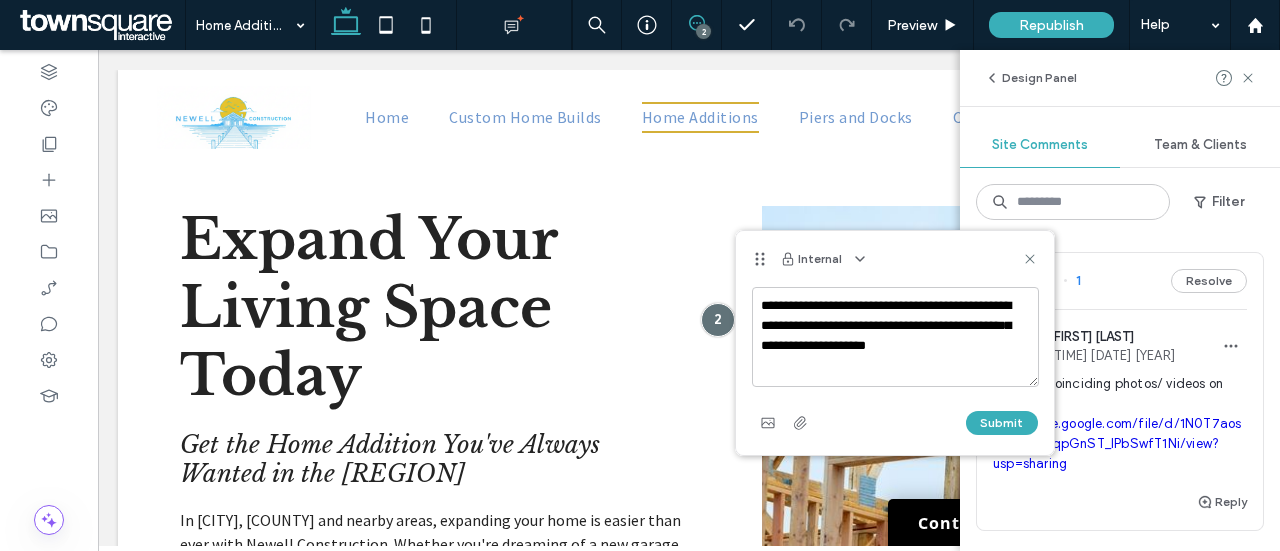 type on "**********" 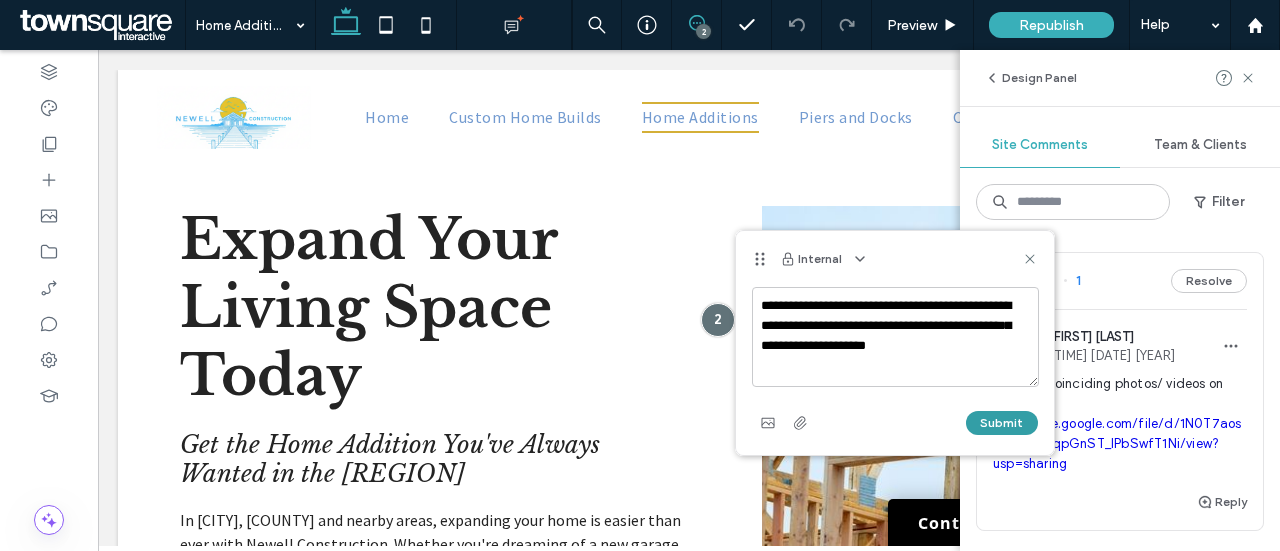 click on "Submit" at bounding box center (1002, 423) 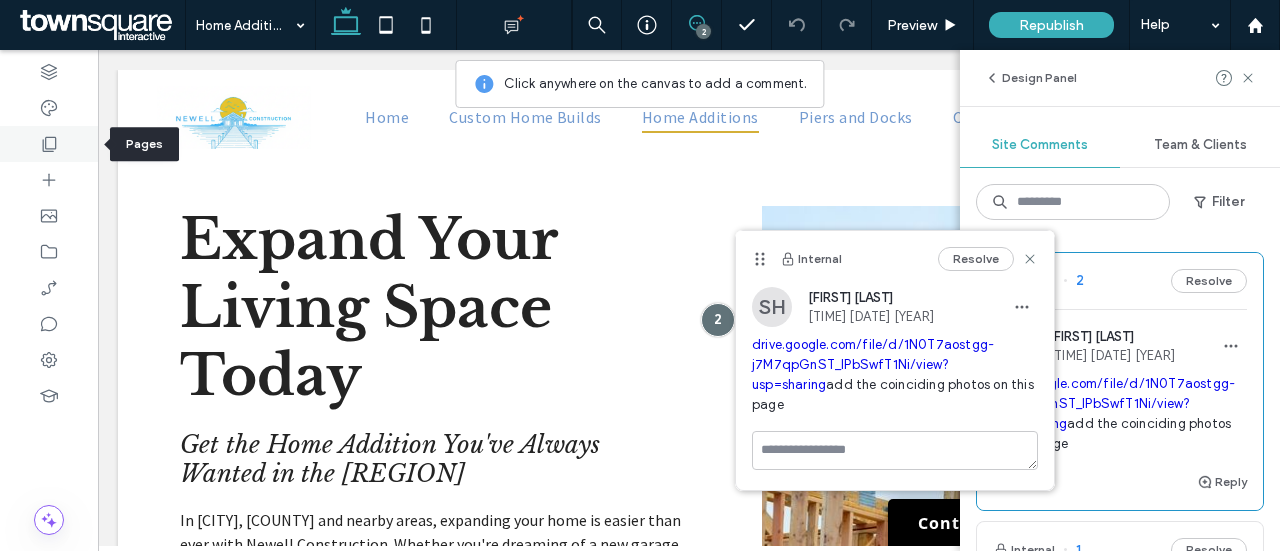 click at bounding box center (49, 144) 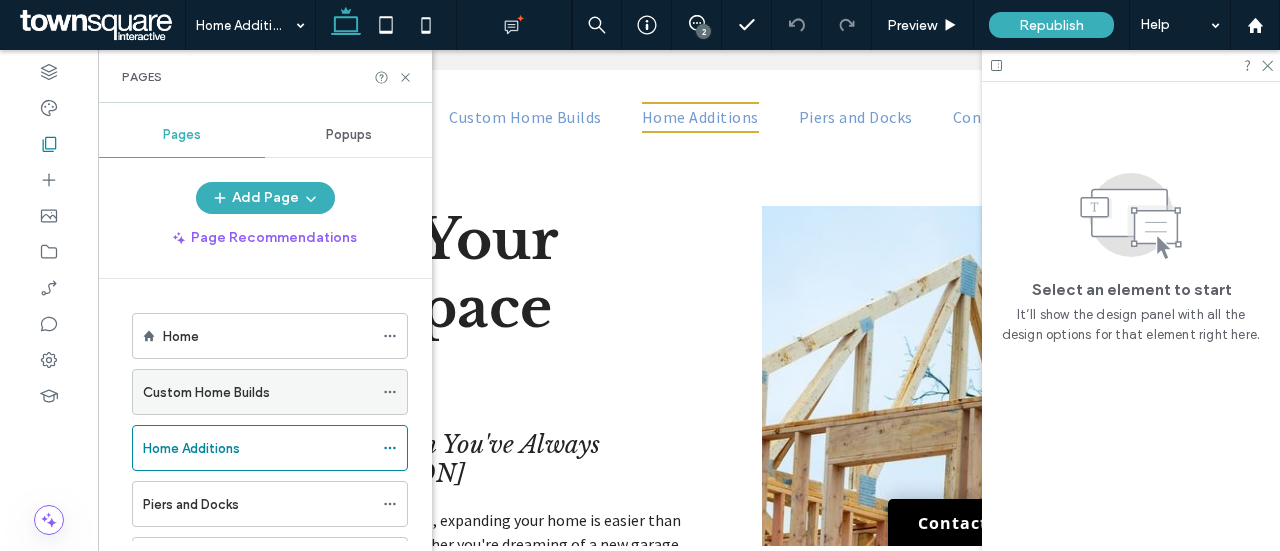 click on "Custom Home Builds" at bounding box center (206, 392) 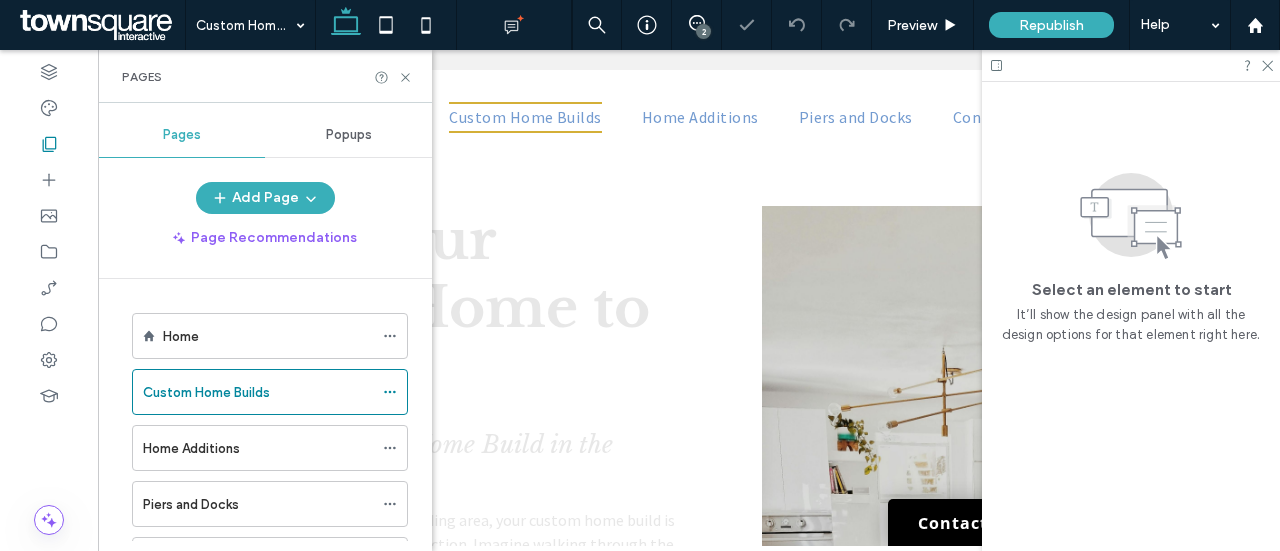 scroll, scrollTop: 0, scrollLeft: 0, axis: both 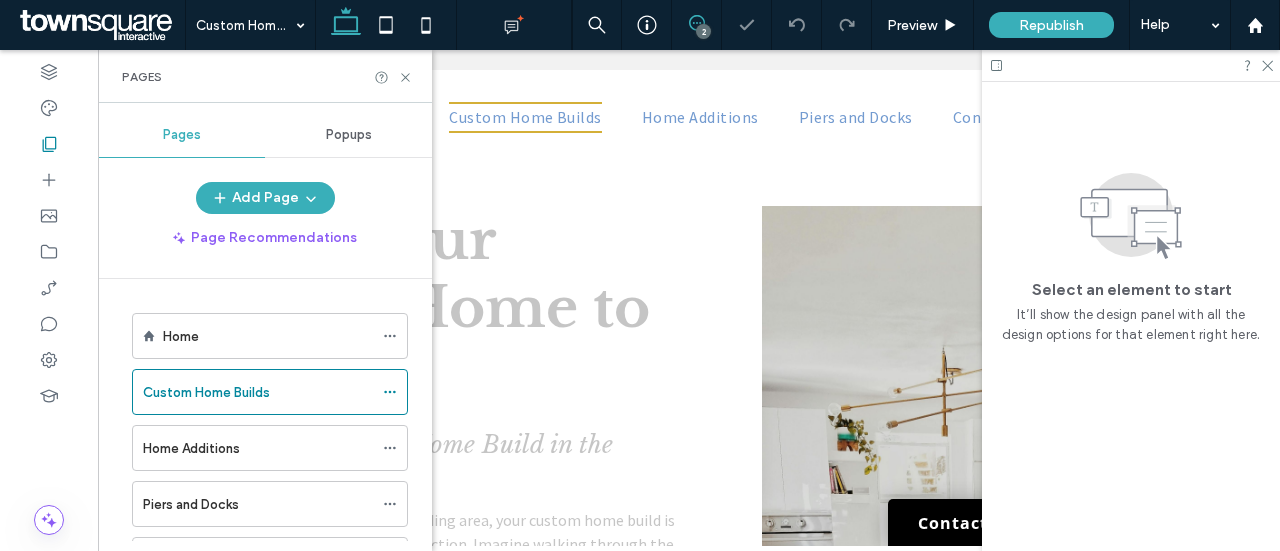 click 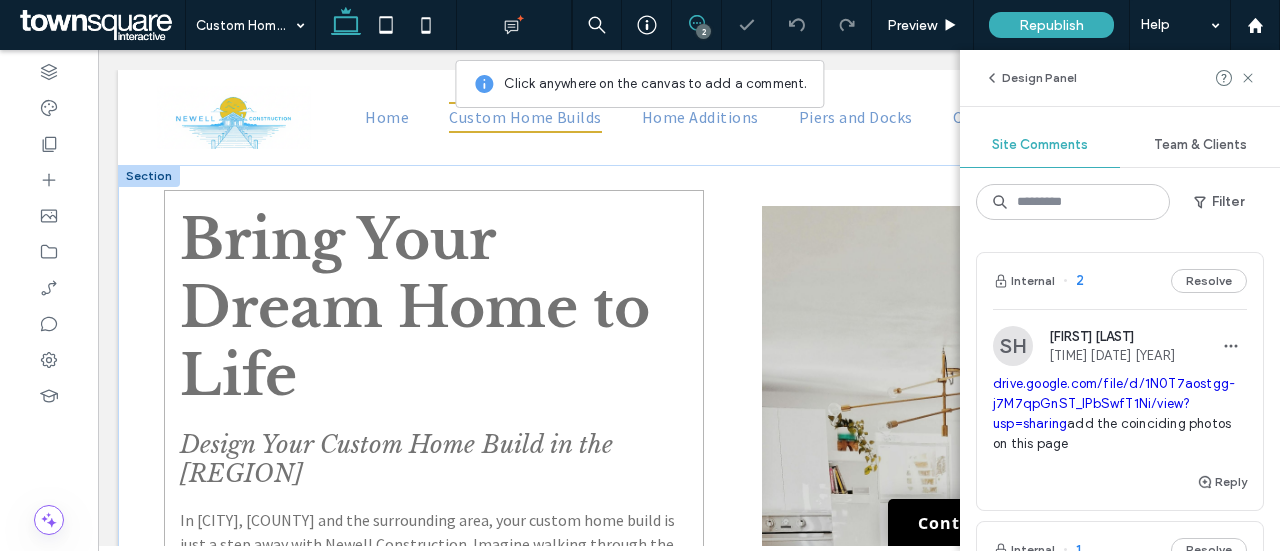 click on "Bring Your Dream Home to Life
Design Your Custom Home Build in the [REGION]
In [CITY], [COUNTY] and the surrounding area, your custom home build is just a step away with Newell Construction. Imagine walking through the door of a home designed entirely around your vision, from the foundation to the final coat of paint. We offer a fully custom-designed and built experience, setting you up with our designer to ensure every detail is perfect. Whether it's the intricate trim in your living room or the spacious layout of your kitchen, we walk you through each step of the process, making it a truly personalized journey. Are you ready to see your vision come to life? Our turnkey home construction service covers everything from roofing to HVAC, electric, and plumbing, ensuring a seamless transition from blueprint to reality. With Newell Construction, you’ll have a partner that listens and delivers on every promise.
Contact Us" at bounding box center (434, 586) 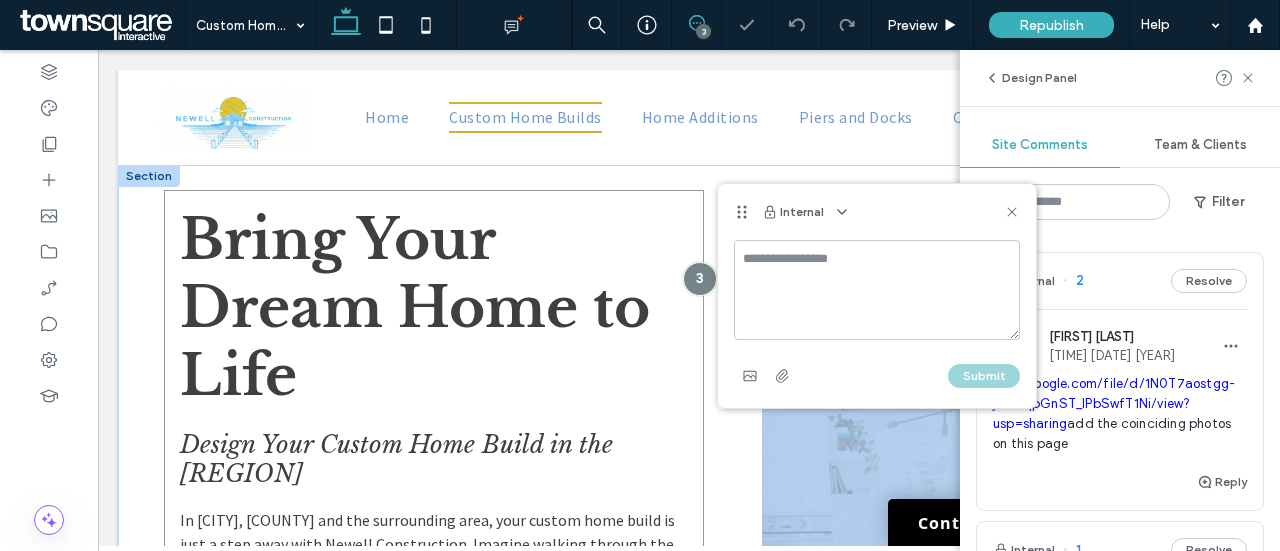drag, startPoint x: 692, startPoint y: 278, endPoint x: 836, endPoint y: 266, distance: 144.49913 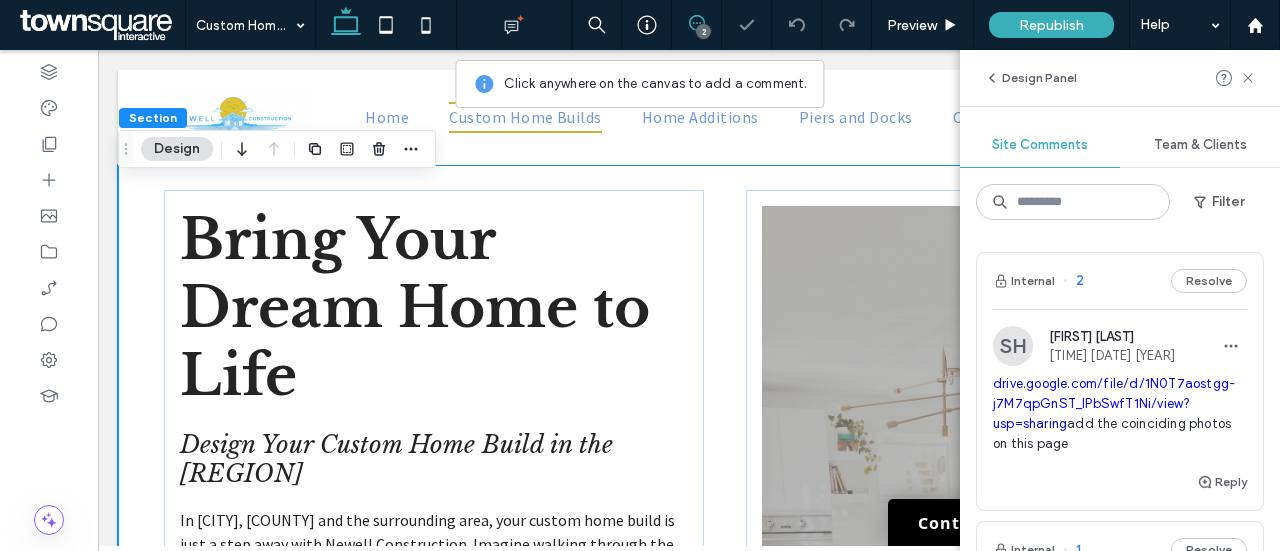 scroll, scrollTop: 251, scrollLeft: 0, axis: vertical 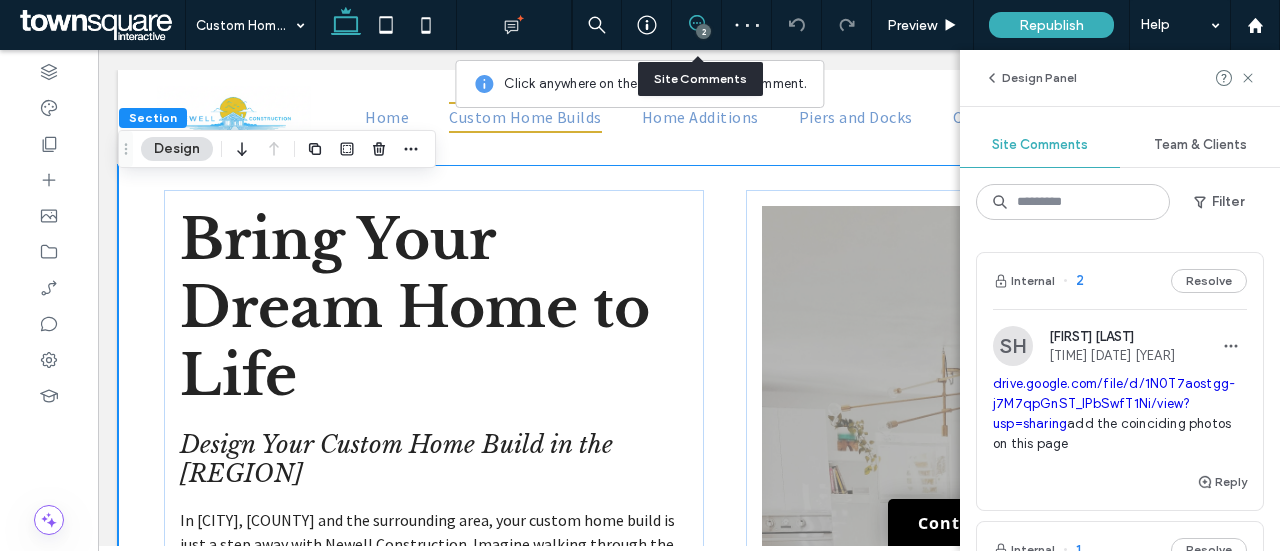 type on "***" 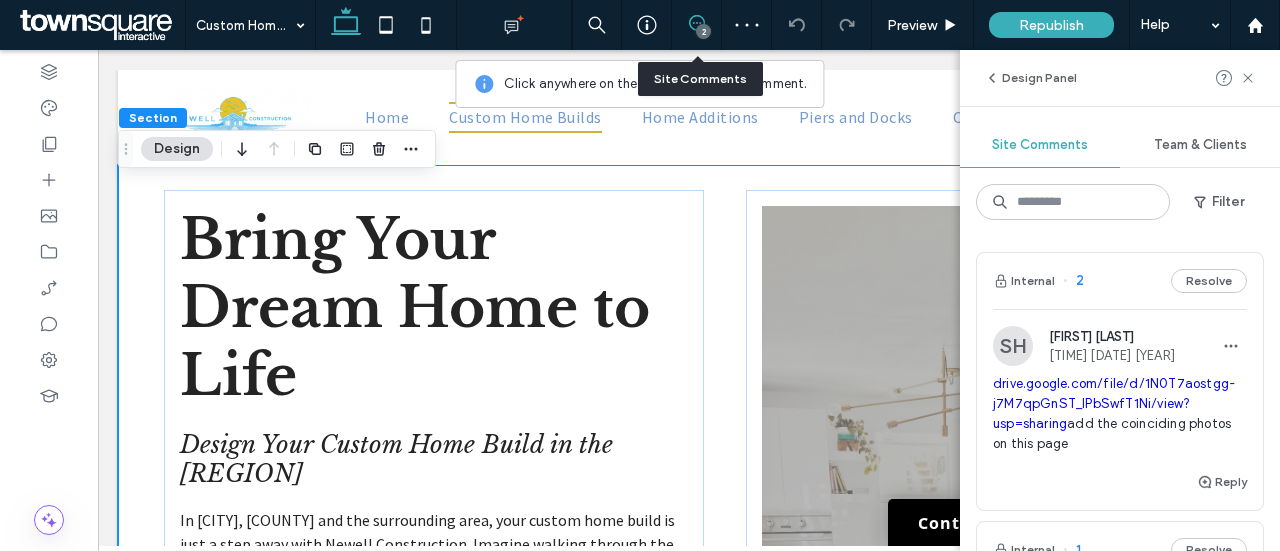 type on "*" 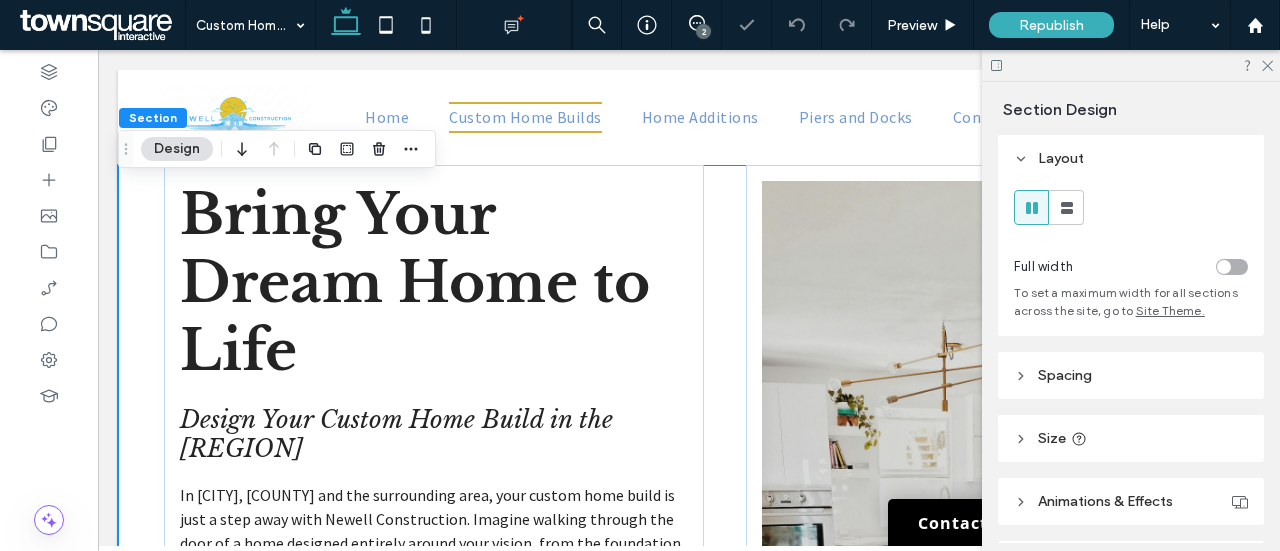 click on "Bring Your Dream Home to Life
Design Your Custom Home Build in the [REGION]
In [CITY], [COUNTY] and the surrounding area, your custom home build is just a step away with Newell Construction. Imagine walking through the door of a home designed entirely around your vision, from the foundation to the final coat of paint. We offer a fully custom-designed and built experience, setting you up with our designer to ensure every detail is perfect. Whether it's the intricate trim in your living room or the spacious layout of your kitchen, we walk you through each step of the process, making it a truly personalized journey. Are you ready to see your vision come to life? Our turnkey home construction service covers everything from roofing to HVAC, electric, and plumbing, ensuring a seamless transition from blueprint to reality. With Newell Construction, you’ll have a partner that listens and delivers on every promise.
Contact Us" at bounding box center (689, 561) 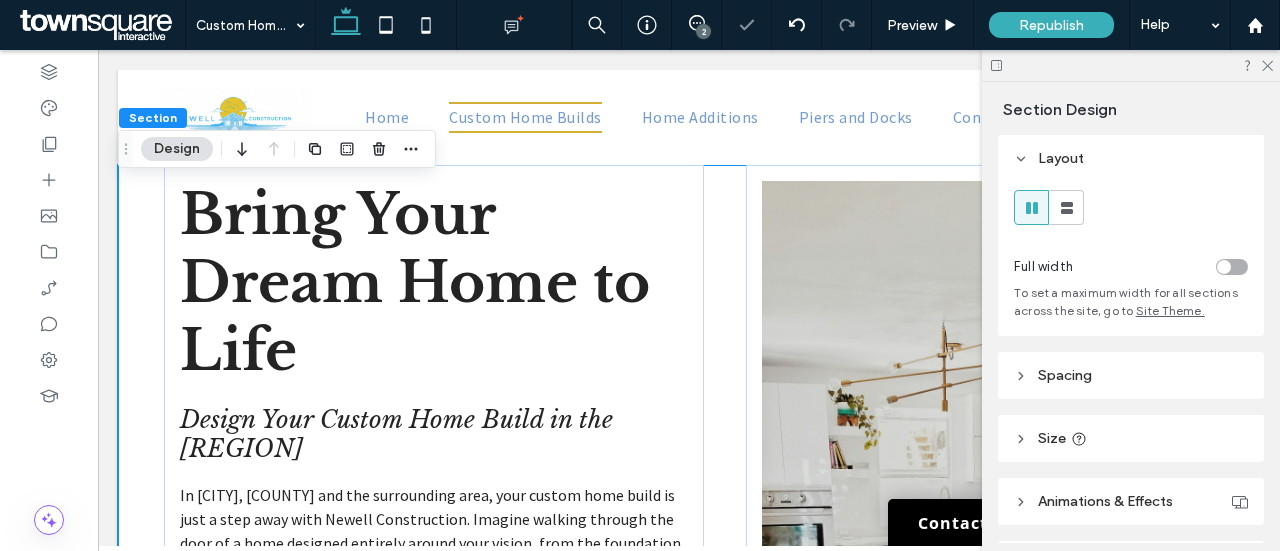 click on "2" at bounding box center [703, 31] 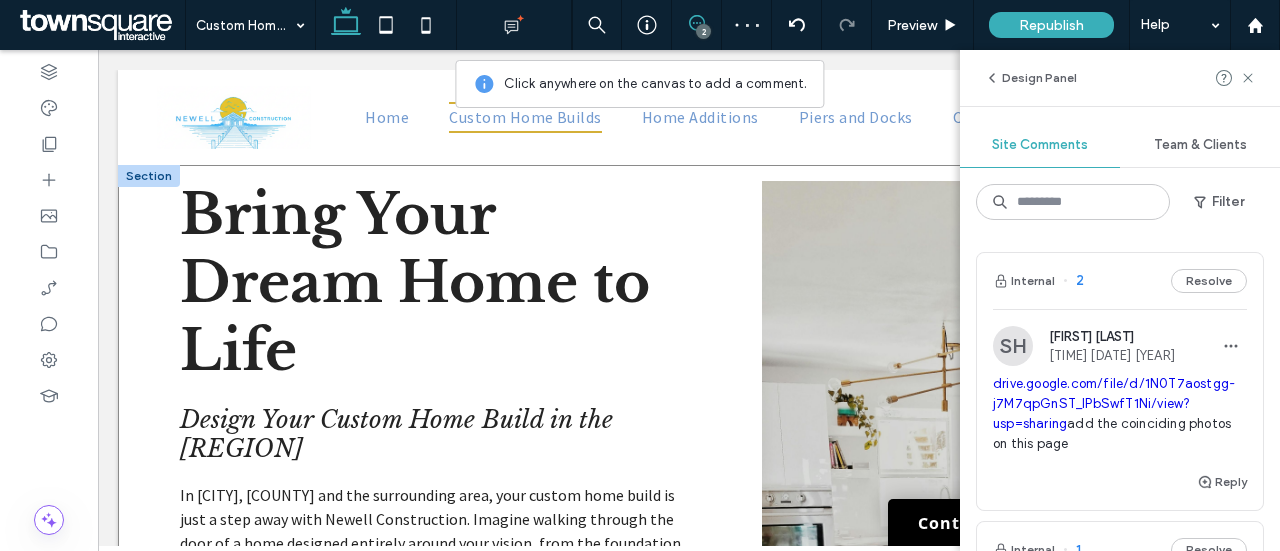 click on "Bring Your Dream Home to Life
Design Your Custom Home Build in the [REGION]
In [CITY], [COUNTY] and the surrounding area, your custom home build is just a step away with Newell Construction. Imagine walking through the door of a home designed entirely around your vision, from the foundation to the final coat of paint. We offer a fully custom-designed and built experience, setting you up with our designer to ensure every detail is perfect. Whether it's the intricate trim in your living room or the spacious layout of your kitchen, we walk you through each step of the process, making it a truly personalized journey. Are you ready to see your vision come to life? Our turnkey home construction service covers everything from roofing to HVAC, electric, and plumbing, ensuring a seamless transition from blueprint to reality. With Newell Construction, you’ll have a partner that listens and delivers on every promise.
Contact Us" at bounding box center [689, 561] 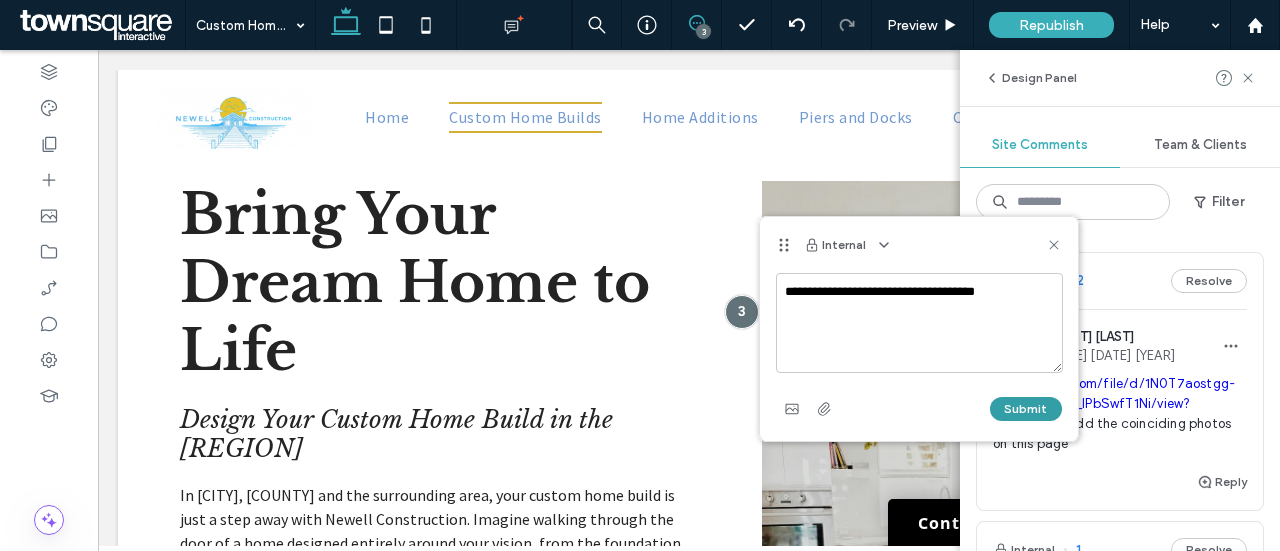 type on "**********" 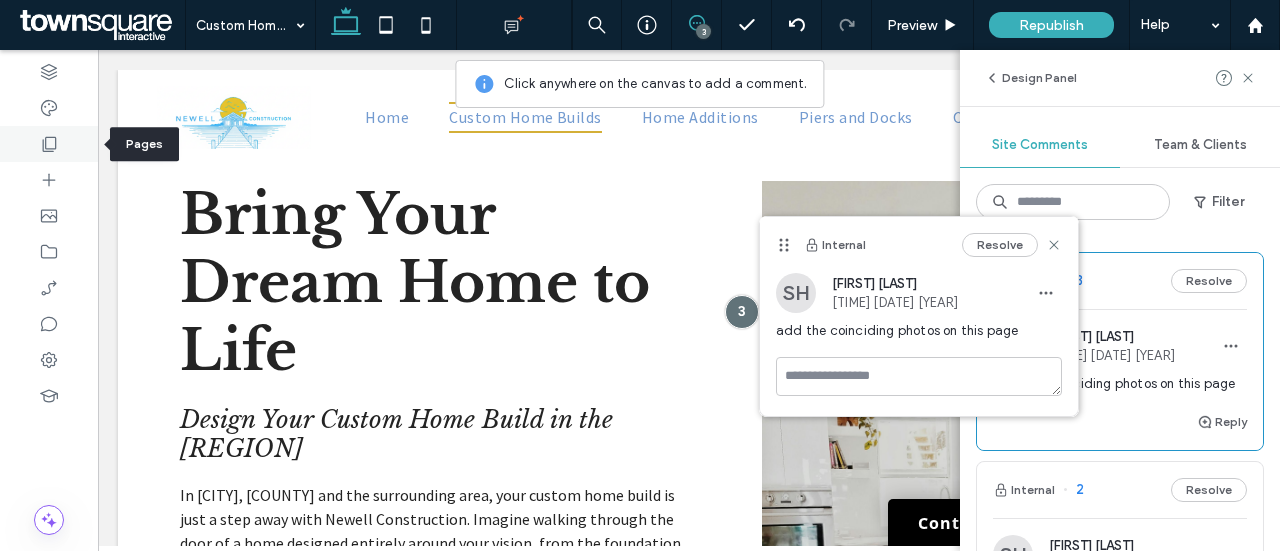 click at bounding box center [49, 144] 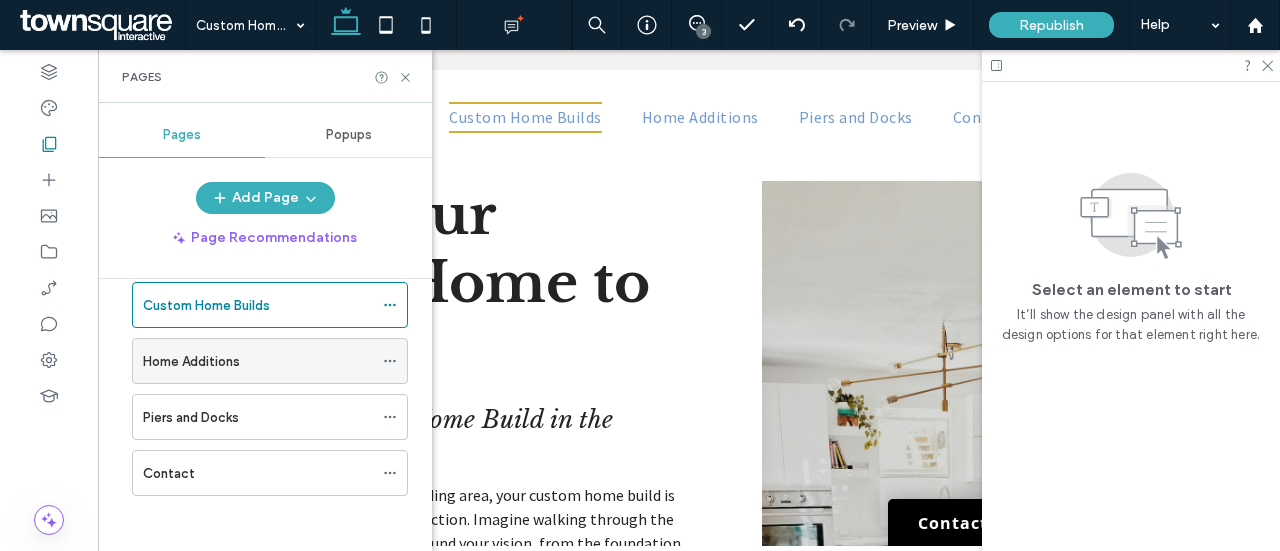 scroll, scrollTop: 0, scrollLeft: 0, axis: both 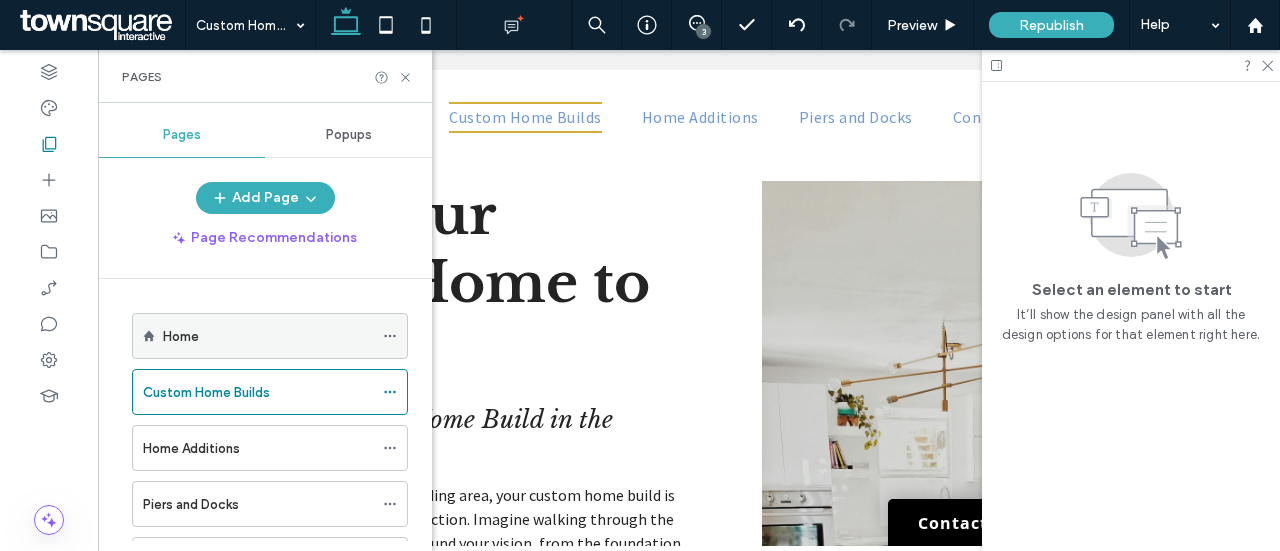 click on "Home" at bounding box center [268, 336] 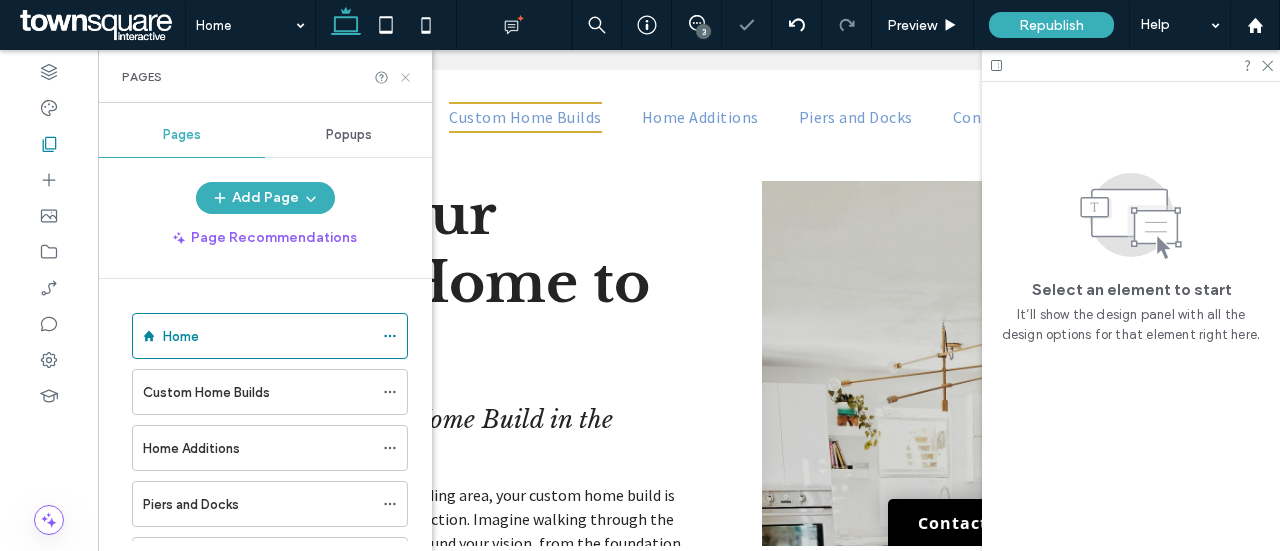 click 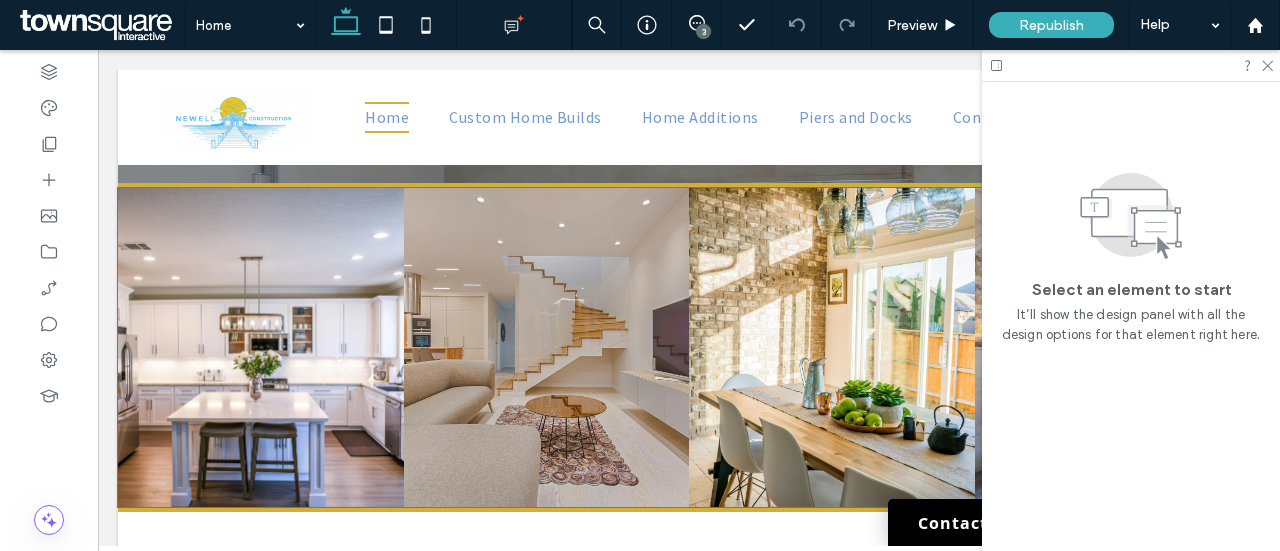 scroll, scrollTop: 4470, scrollLeft: 0, axis: vertical 